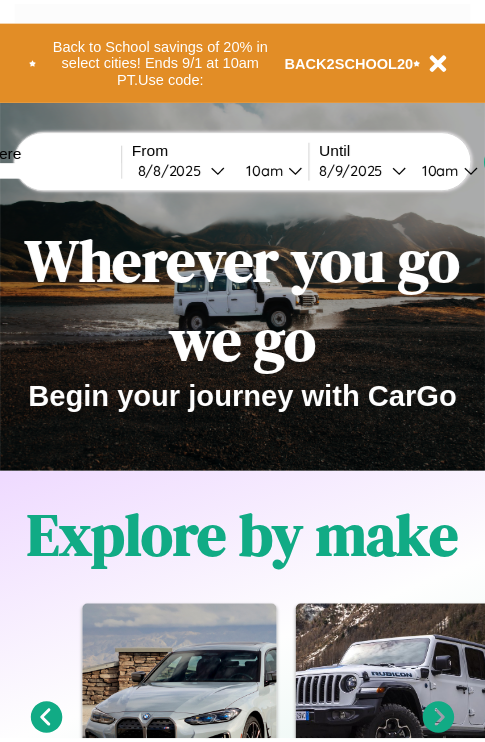 scroll, scrollTop: 0, scrollLeft: 0, axis: both 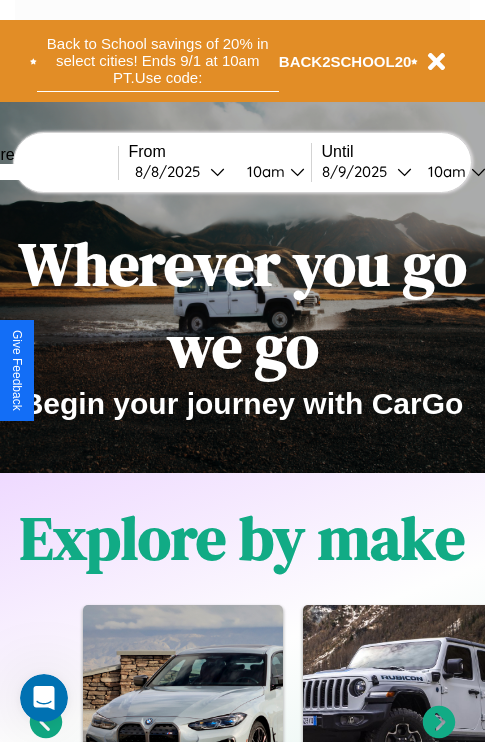 click on "Back to School savings of 20% in select cities! Ends 9/1 at 10am PT.  Use code:" at bounding box center [158, 61] 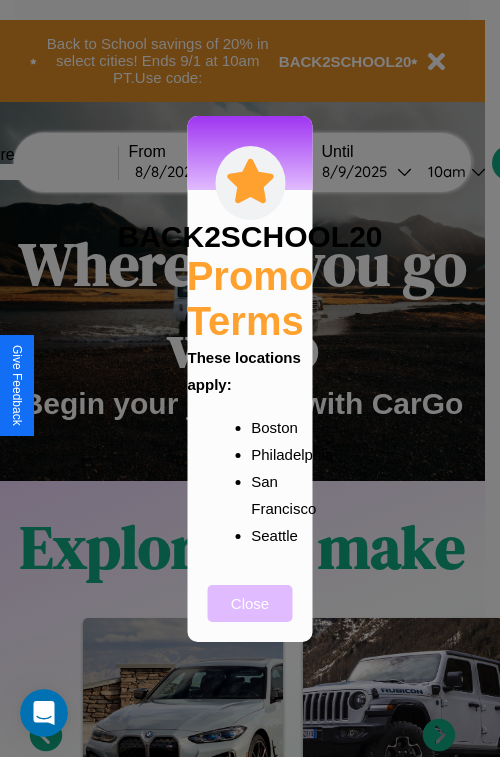 click on "Close" at bounding box center [250, 603] 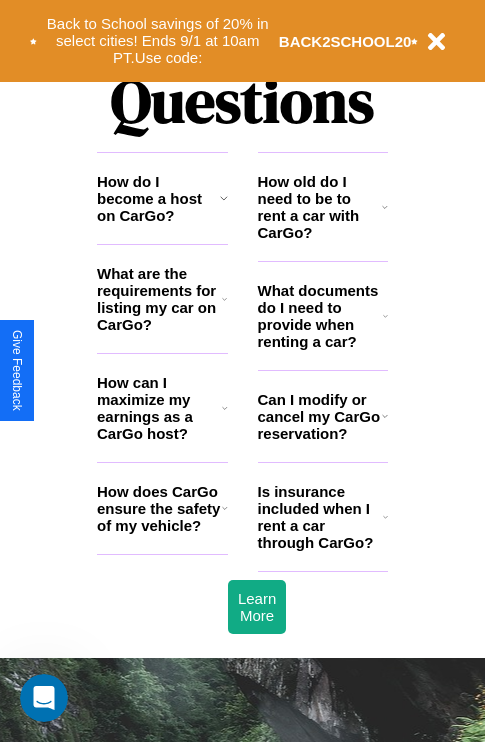 scroll, scrollTop: 2423, scrollLeft: 0, axis: vertical 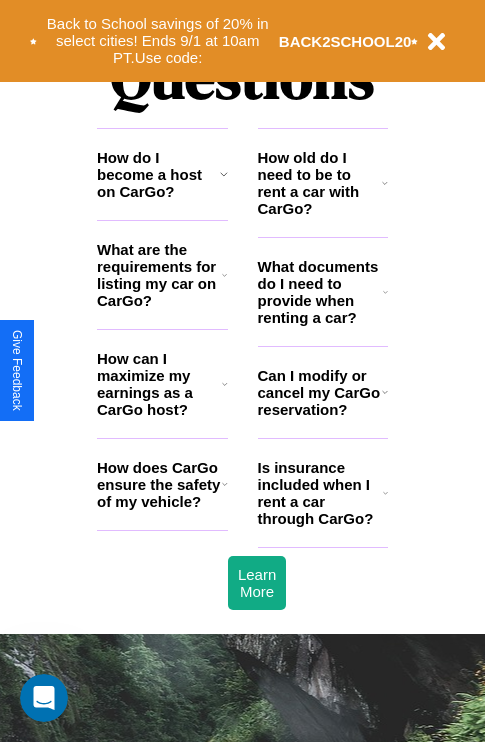 click 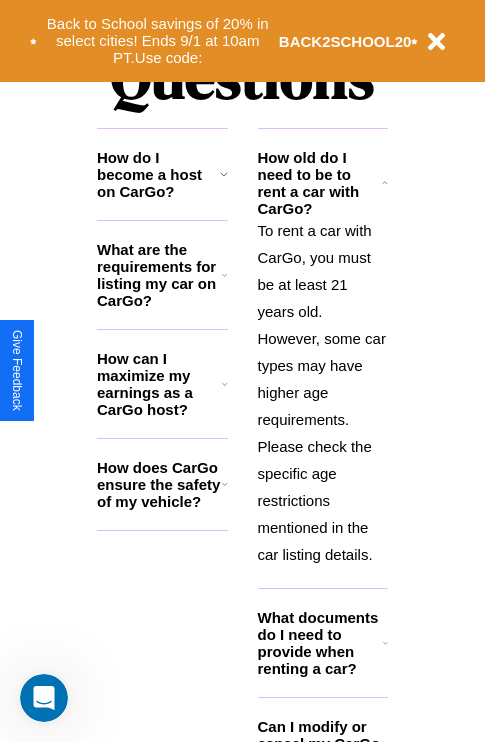click on "What are the requirements for listing my car on CarGo?" at bounding box center (159, 275) 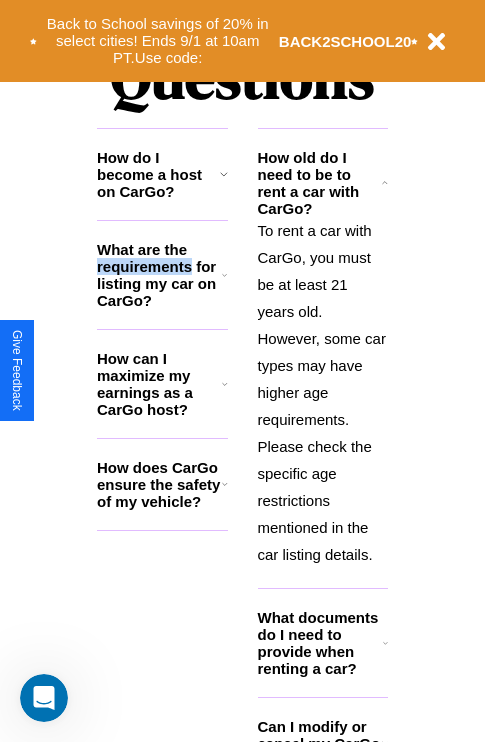 scroll, scrollTop: 2465, scrollLeft: 0, axis: vertical 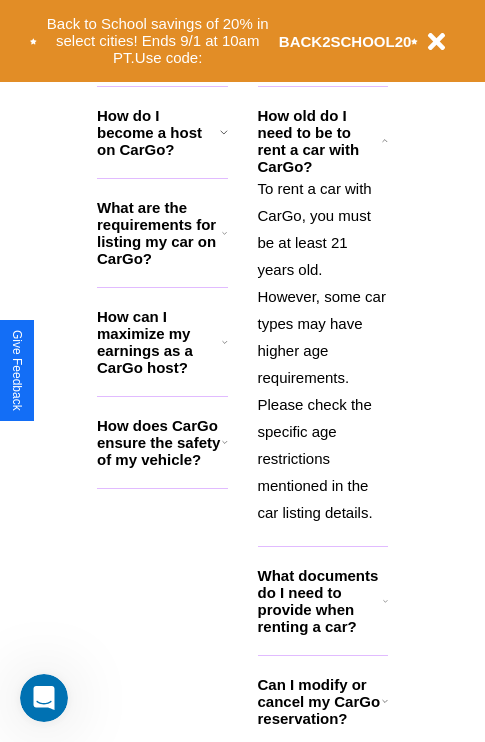 click 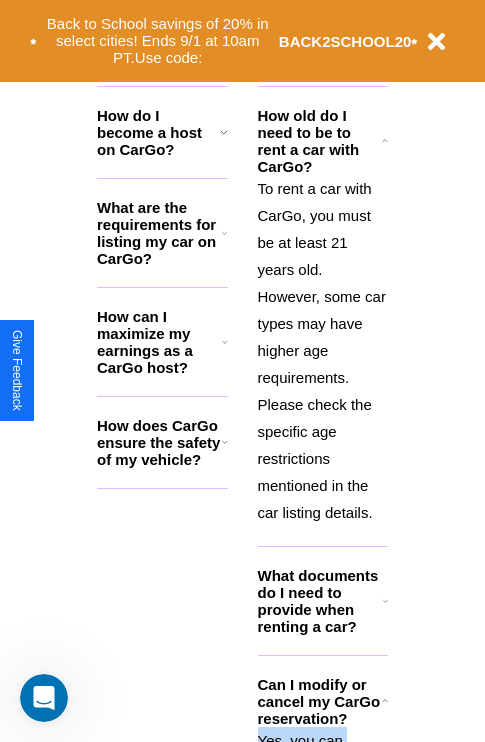 scroll, scrollTop: 3018, scrollLeft: 0, axis: vertical 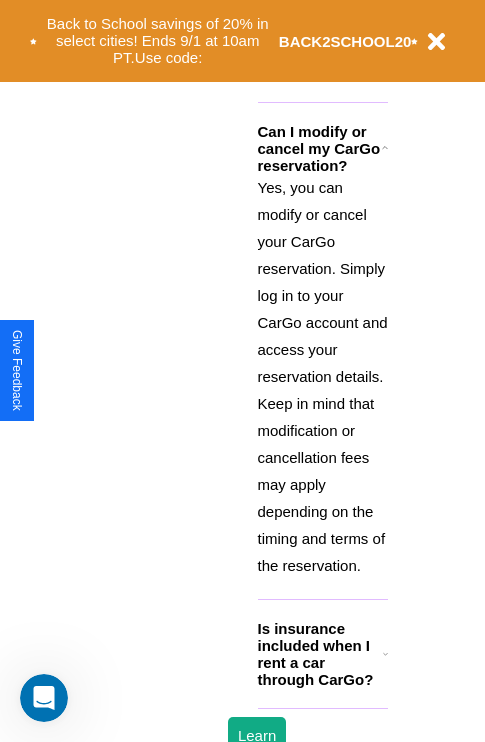 click on "Is insurance included when I rent a car through CarGo?" at bounding box center [320, 654] 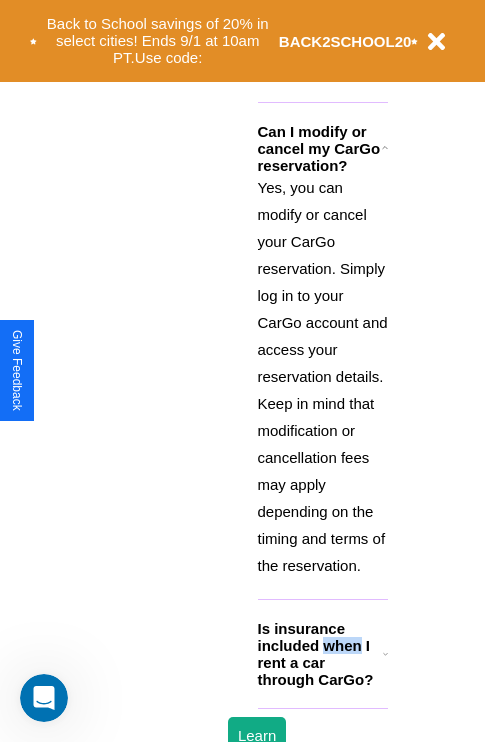 scroll, scrollTop: 1896, scrollLeft: 0, axis: vertical 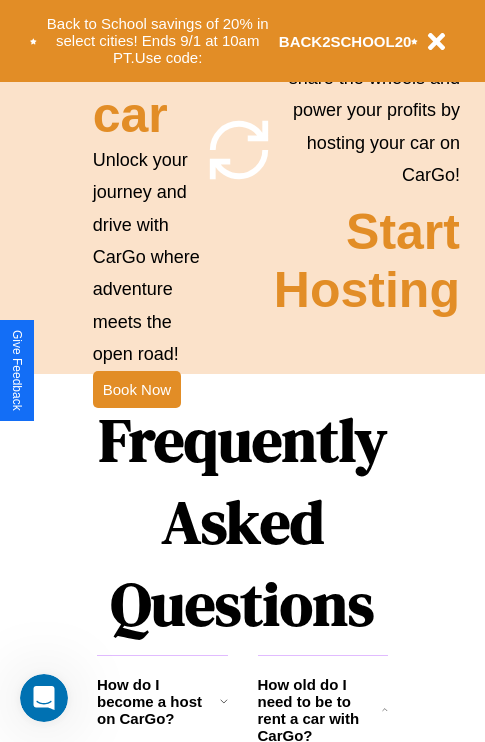 click 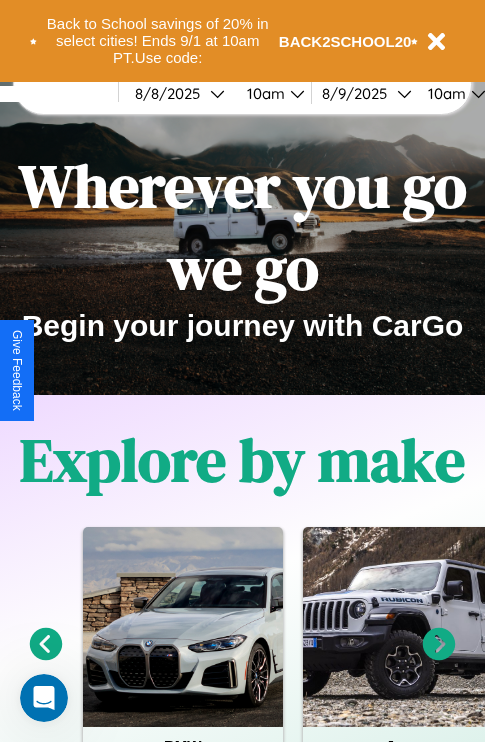scroll, scrollTop: 0, scrollLeft: 0, axis: both 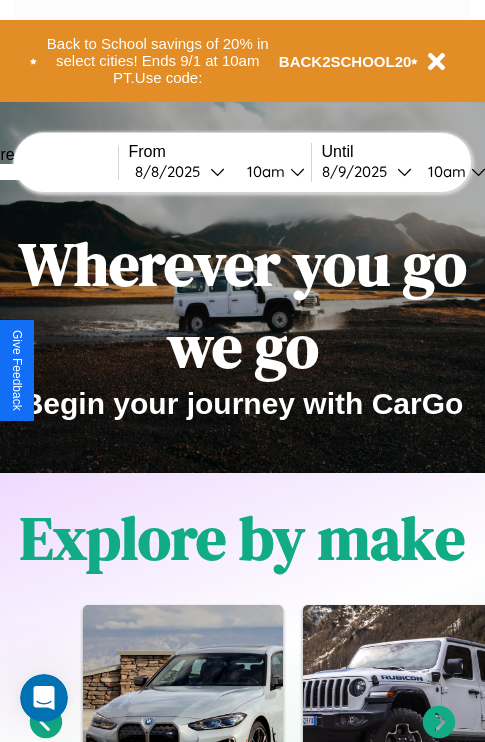 click at bounding box center [43, 172] 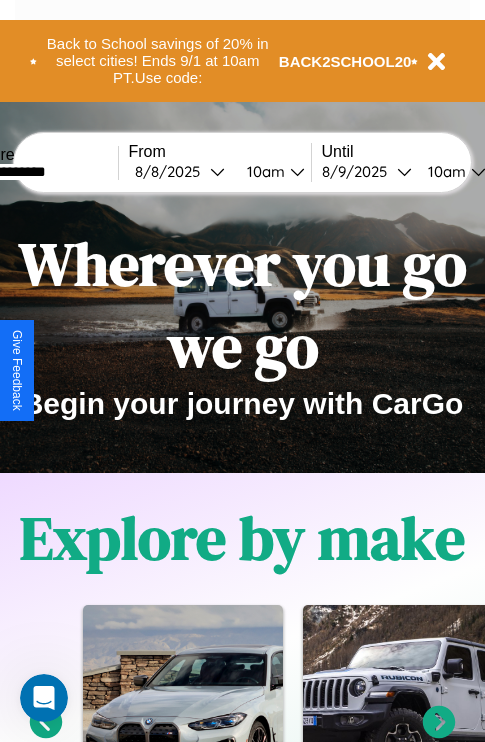 type on "**********" 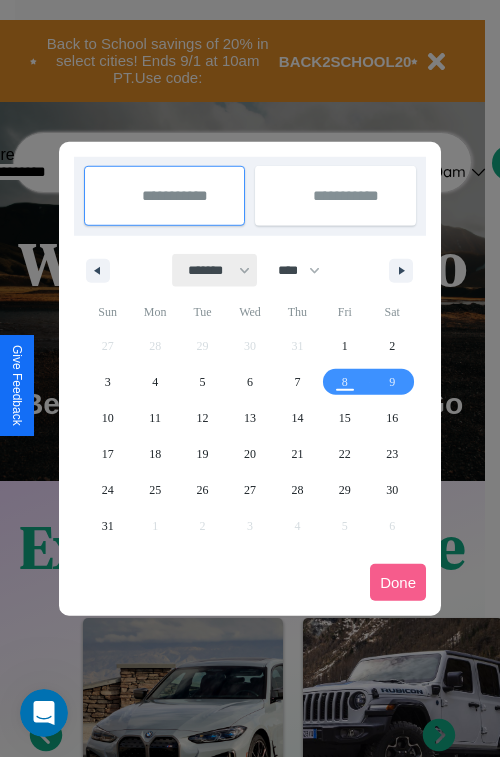 click on "******* ******** ***** ***** *** **** **** ****** ********* ******* ******** ********" at bounding box center [215, 270] 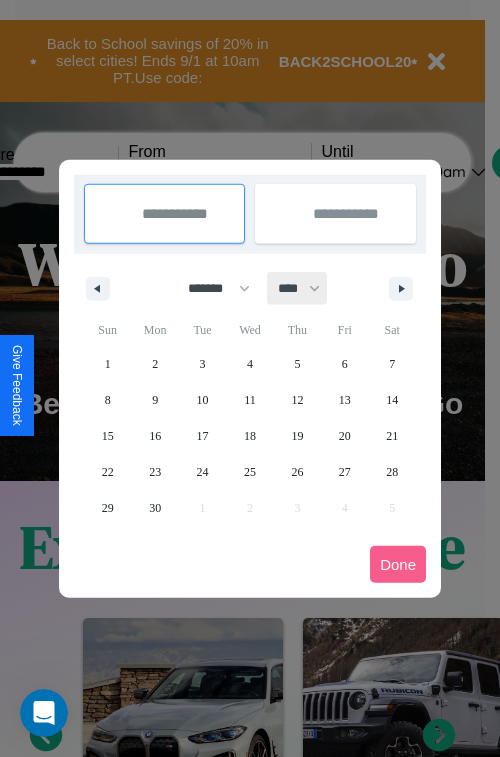 click on "**** **** **** **** **** **** **** **** **** **** **** **** **** **** **** **** **** **** **** **** **** **** **** **** **** **** **** **** **** **** **** **** **** **** **** **** **** **** **** **** **** **** **** **** **** **** **** **** **** **** **** **** **** **** **** **** **** **** **** **** **** **** **** **** **** **** **** **** **** **** **** **** **** **** **** **** **** **** **** **** **** **** **** **** **** **** **** **** **** **** **** **** **** **** **** **** **** **** **** **** **** **** **** **** **** **** **** **** **** **** **** **** **** **** **** **** **** **** **** **** ****" at bounding box center (298, 288) 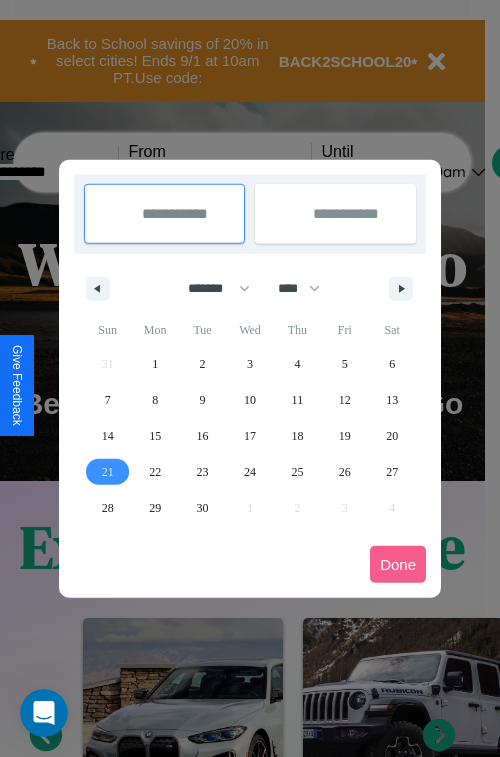 click on "21" at bounding box center (108, 472) 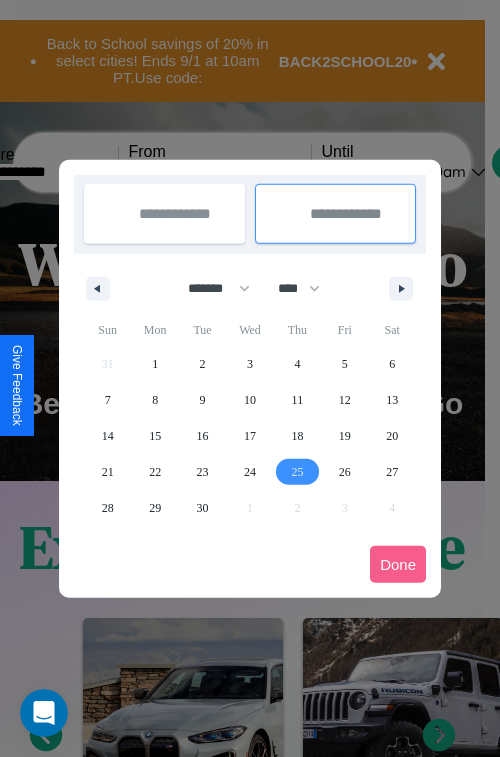click on "25" at bounding box center [297, 472] 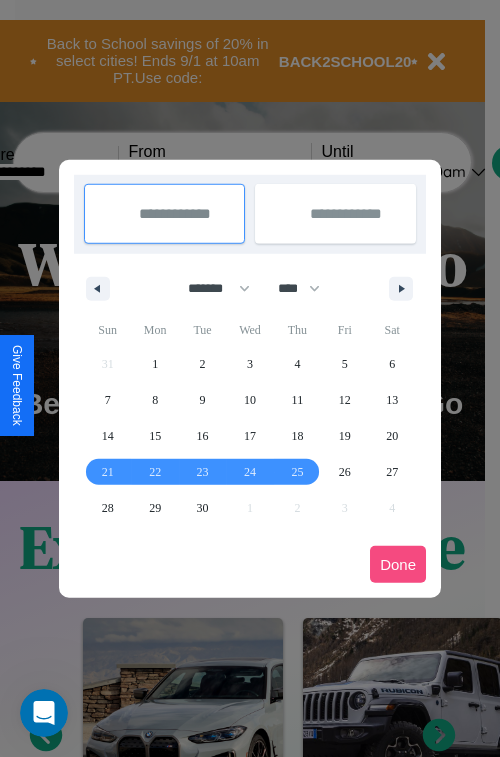 click on "Done" at bounding box center (398, 564) 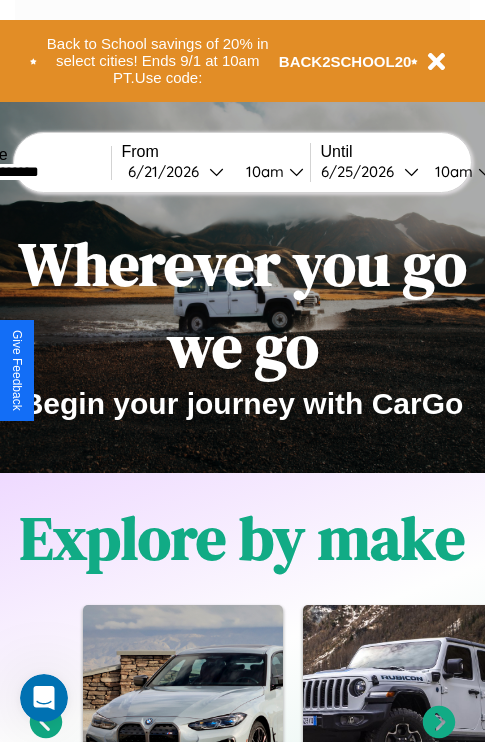 scroll, scrollTop: 0, scrollLeft: 75, axis: horizontal 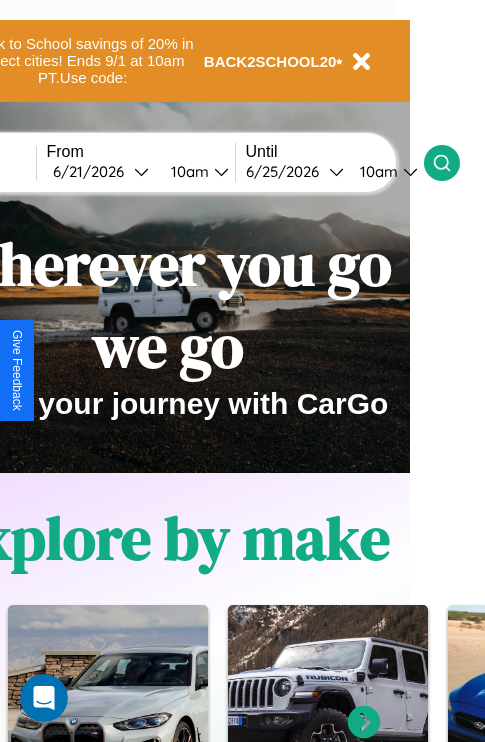click 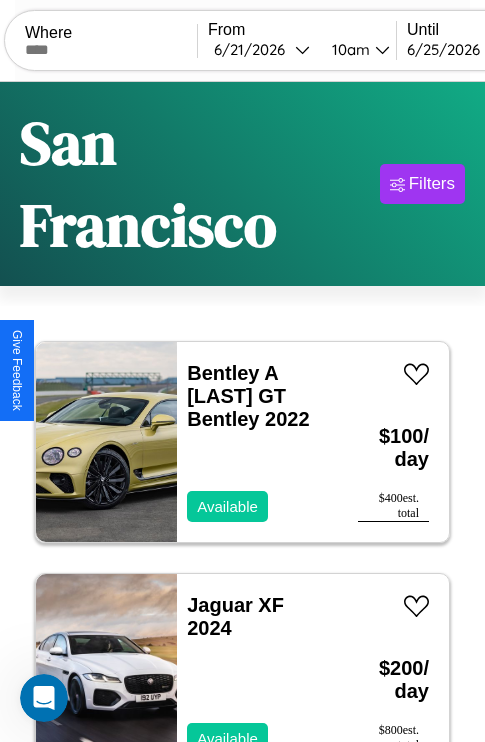 scroll, scrollTop: 96, scrollLeft: 0, axis: vertical 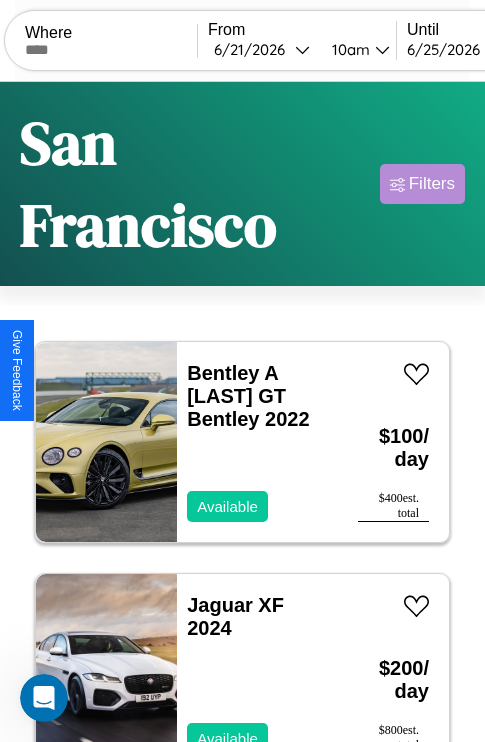 click on "Filters" at bounding box center (432, 184) 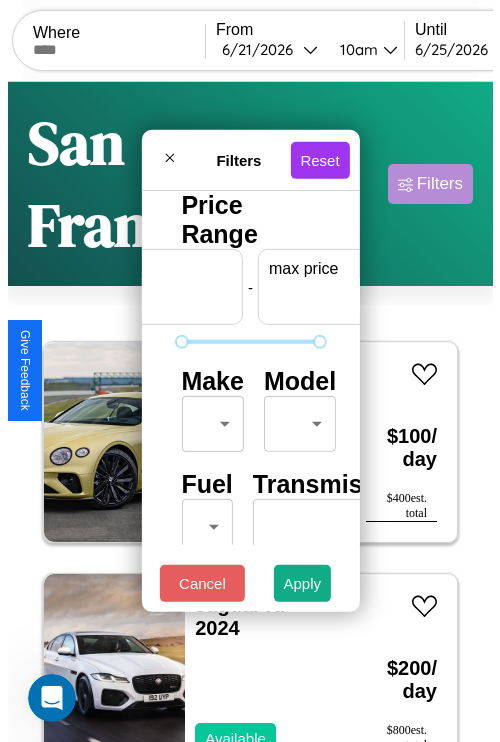 scroll, scrollTop: 0, scrollLeft: 124, axis: horizontal 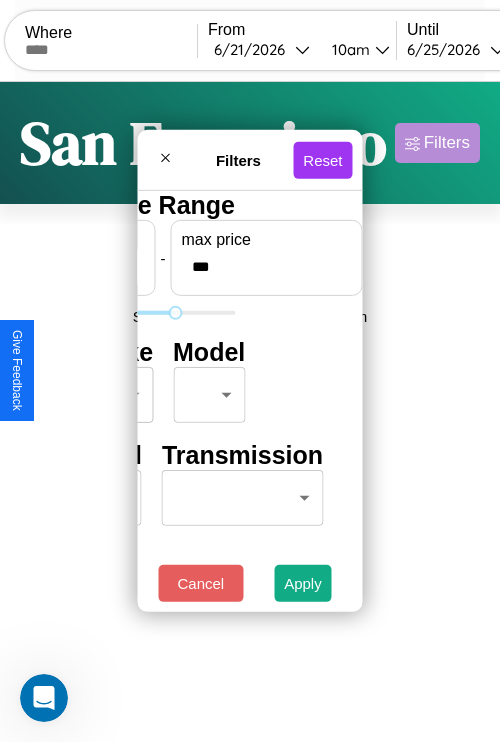 type on "***" 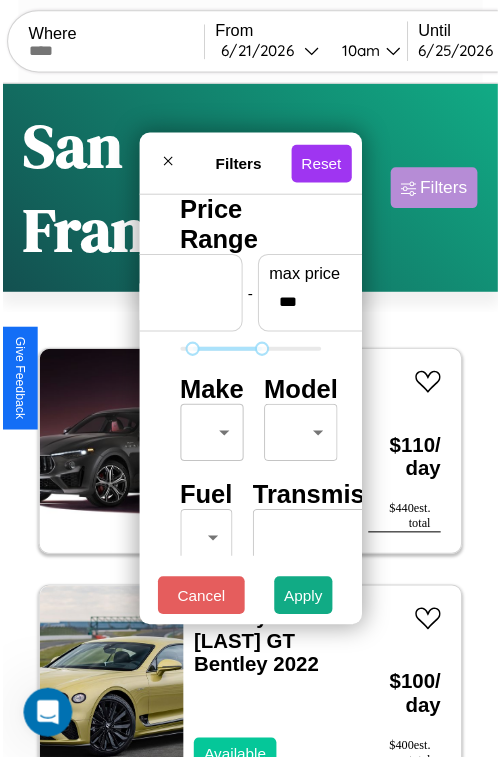 scroll, scrollTop: 59, scrollLeft: 0, axis: vertical 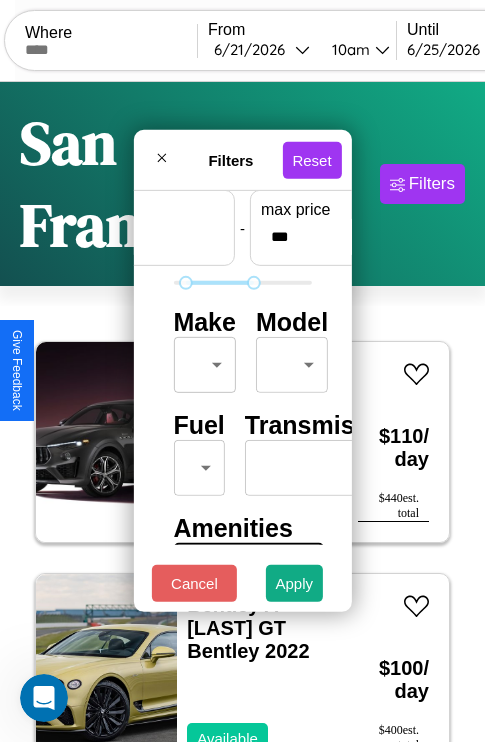 type on "**" 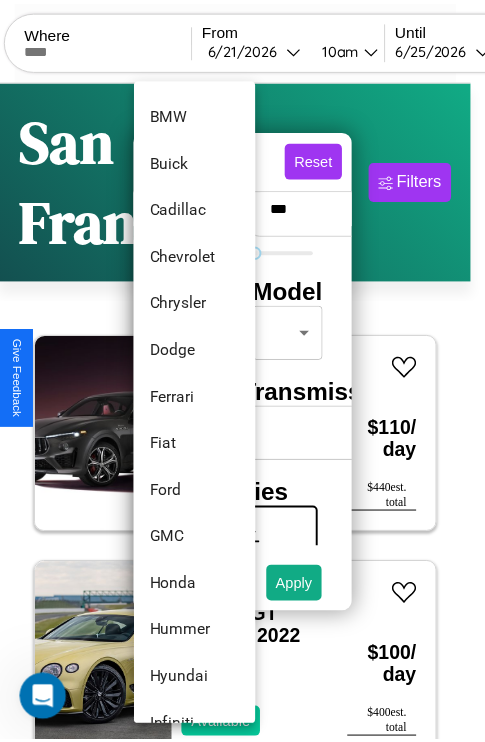 scroll, scrollTop: 518, scrollLeft: 0, axis: vertical 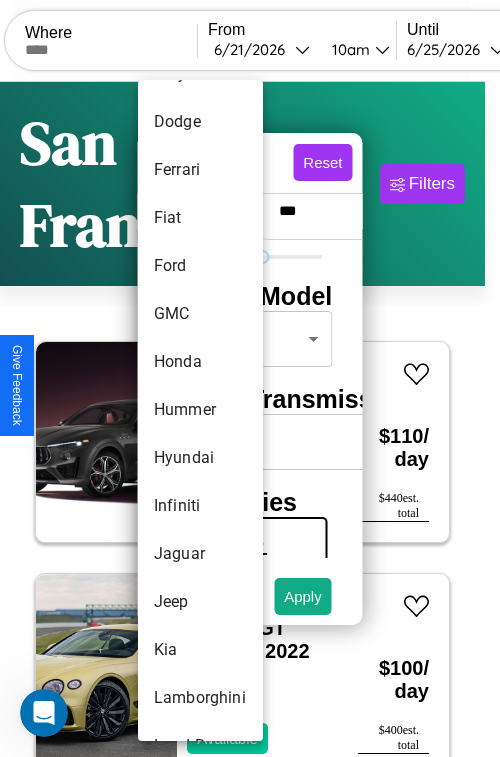 click on "Hummer" at bounding box center [200, 410] 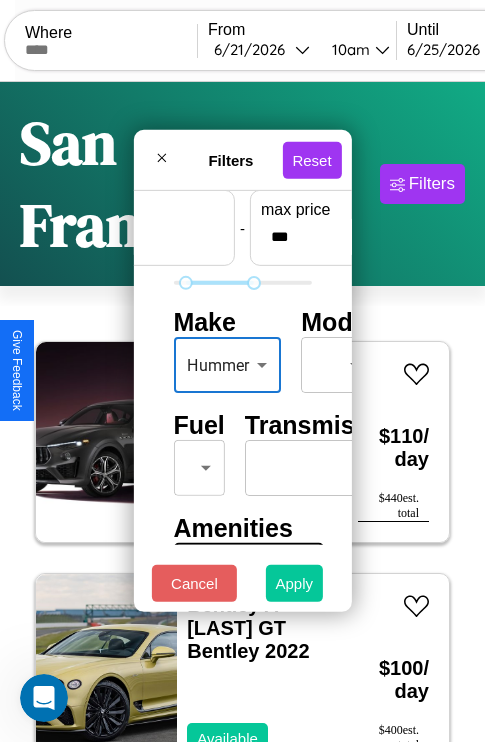 click on "Apply" at bounding box center (295, 583) 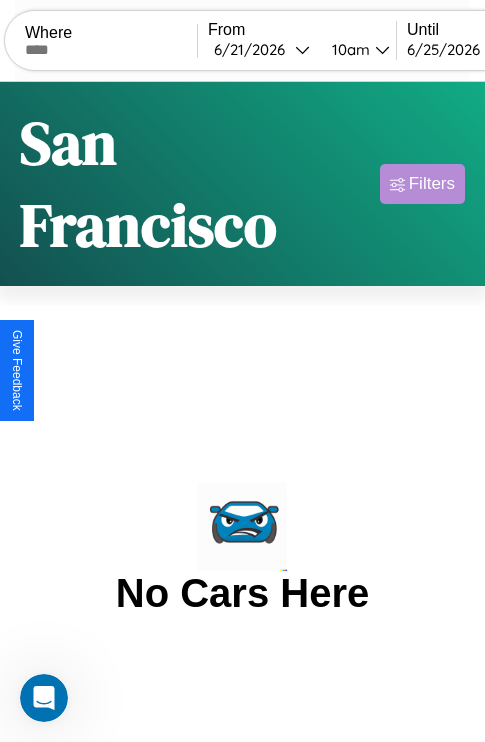 click on "Filters" at bounding box center [432, 184] 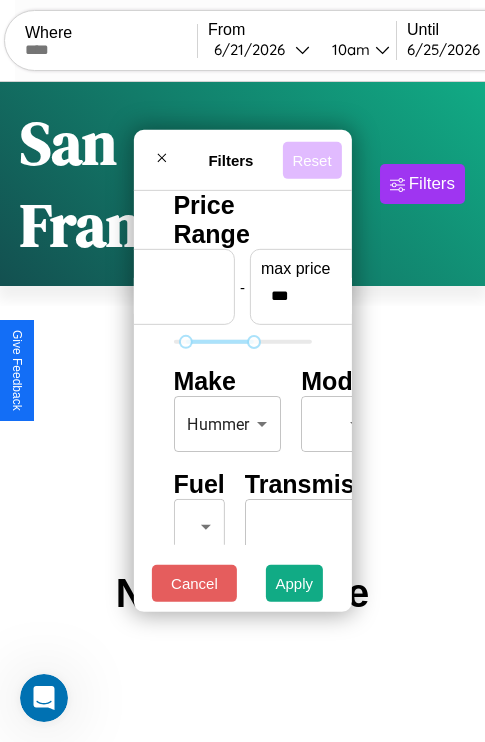 click on "Reset" at bounding box center (311, 159) 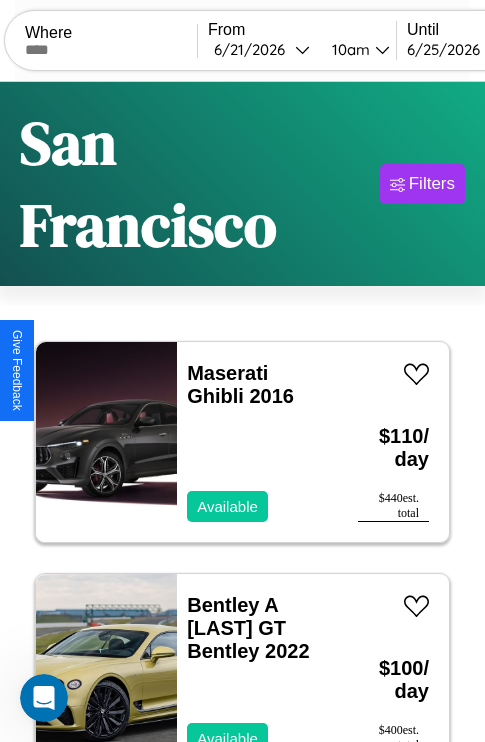 scroll, scrollTop: 96, scrollLeft: 0, axis: vertical 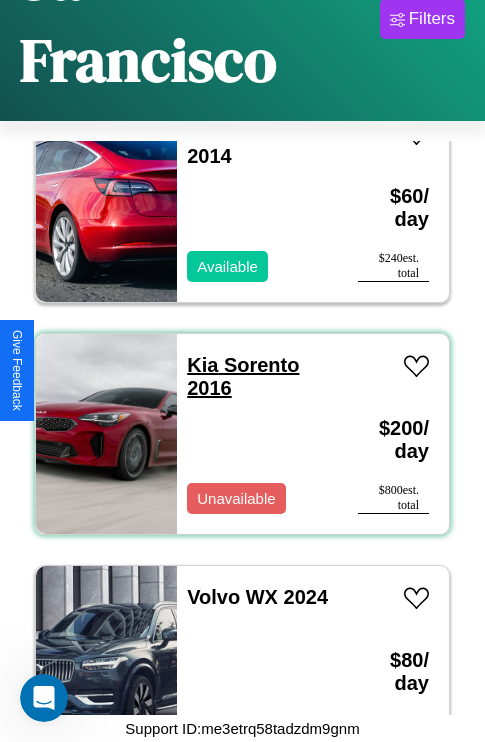 click on "Kia   Sorento   2016" at bounding box center (243, 376) 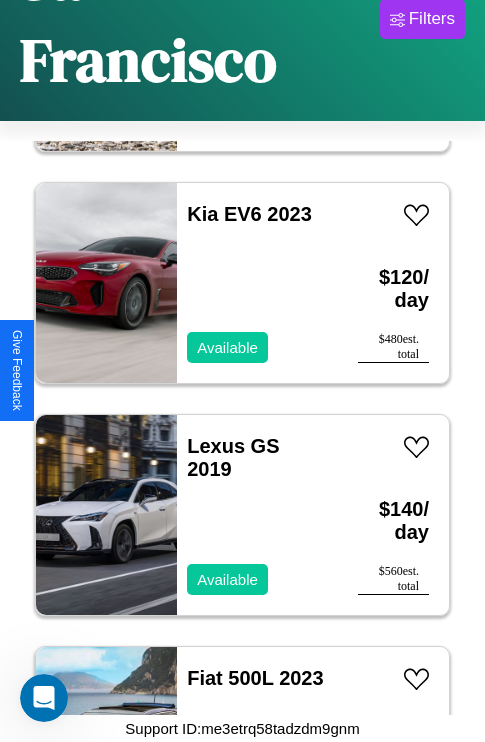 scroll, scrollTop: 7731, scrollLeft: 0, axis: vertical 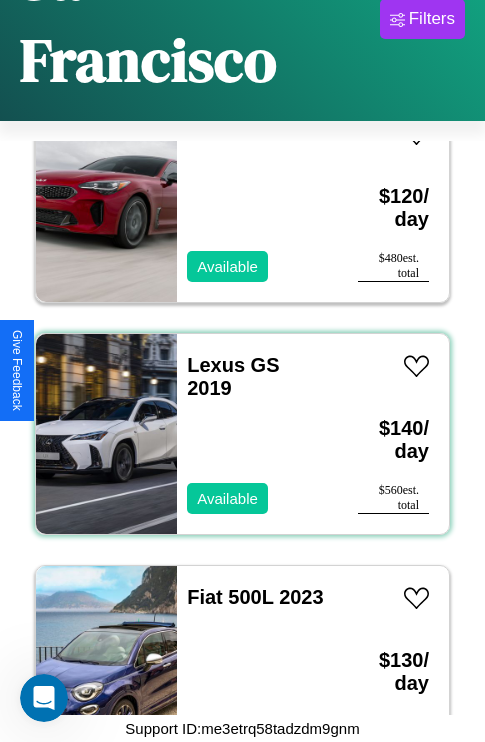 click on "Lexus GS 2019 Available" at bounding box center (257, 434) 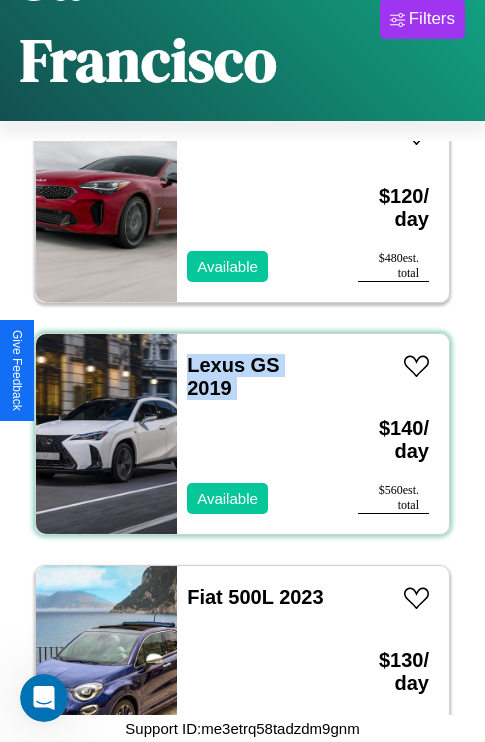 click on "Lexus GS 2019 Available" at bounding box center [257, 434] 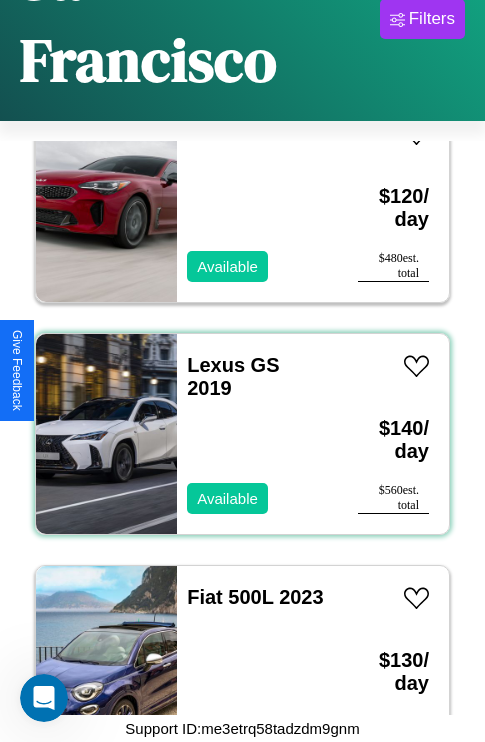 click on "Lexus GS 2019 Available" at bounding box center (257, 434) 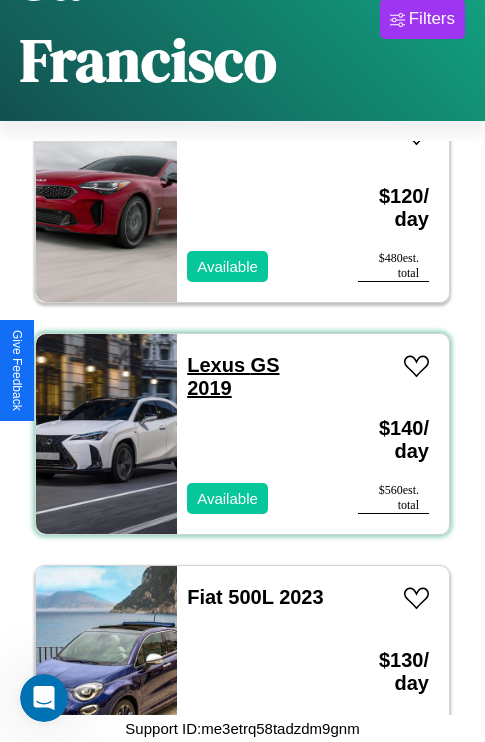 click on "Lexus   GS   2019" at bounding box center (233, 376) 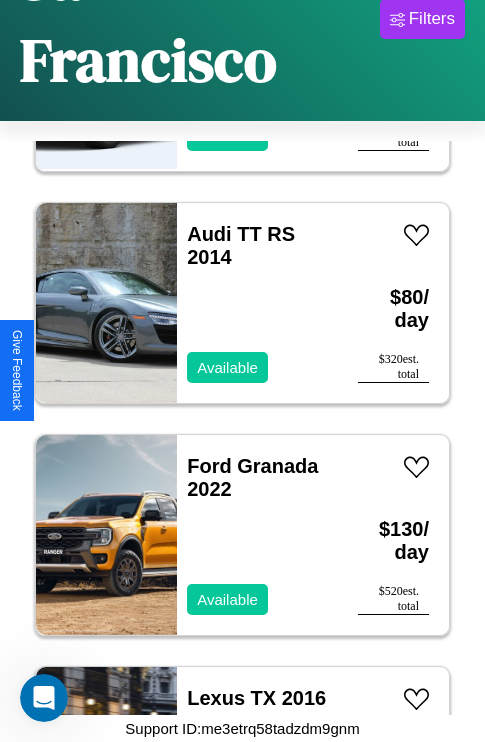 scroll, scrollTop: 2163, scrollLeft: 0, axis: vertical 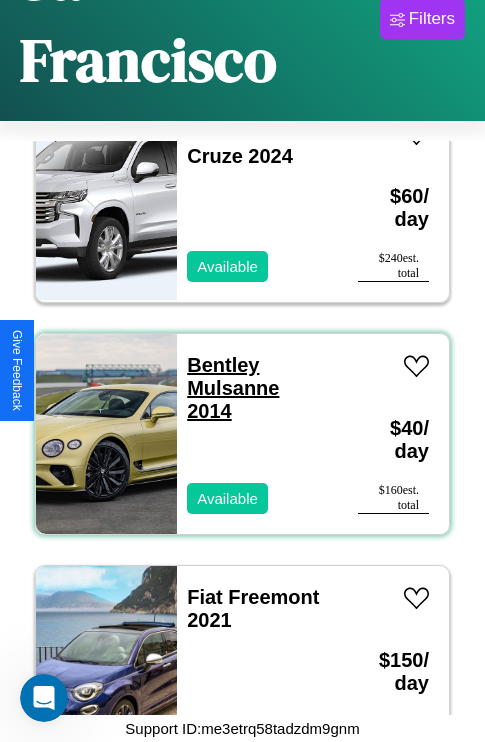 click on "Bentley   Mulsanne   2014" at bounding box center (233, 388) 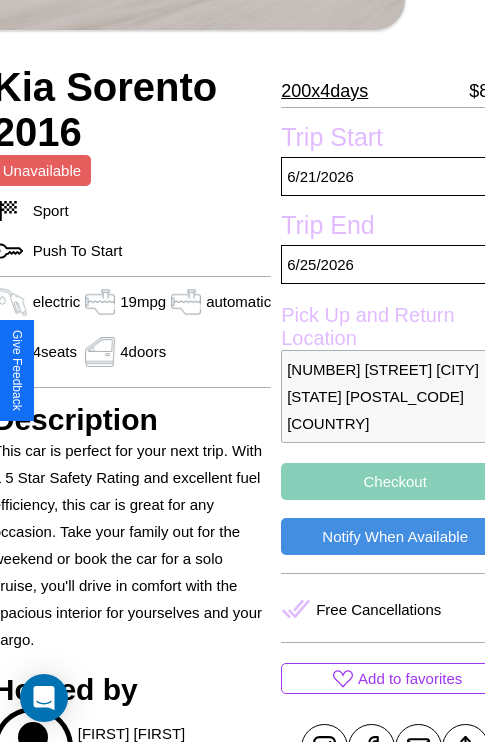 scroll, scrollTop: 499, scrollLeft: 96, axis: both 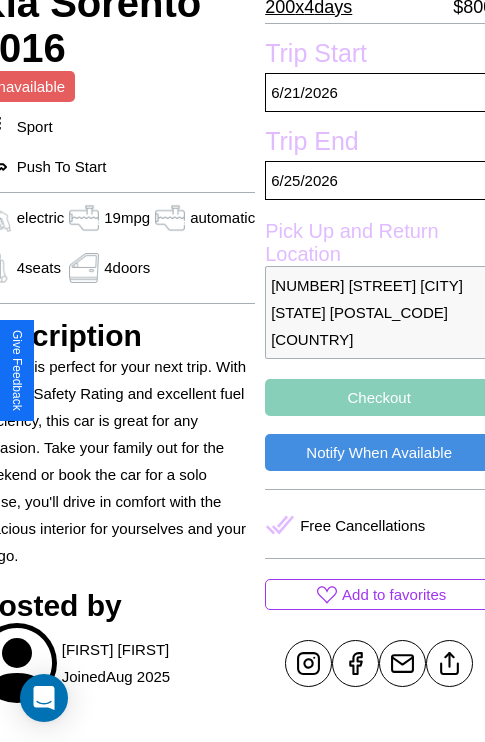 click on "Checkout" at bounding box center (379, 397) 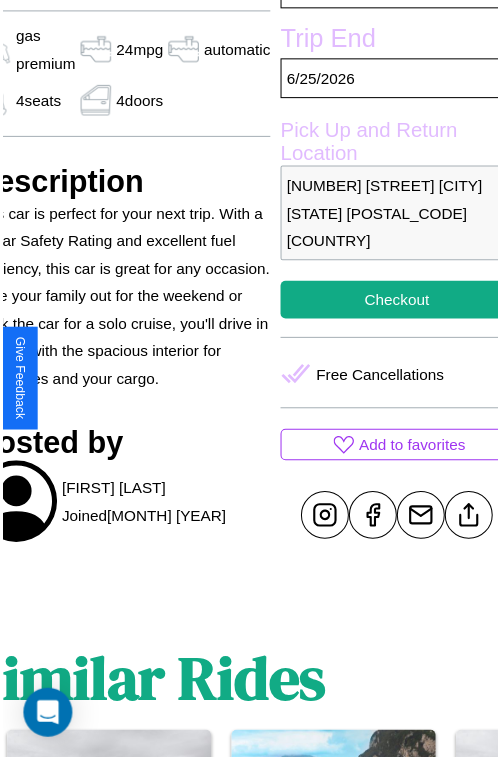 scroll, scrollTop: 641, scrollLeft: 107, axis: both 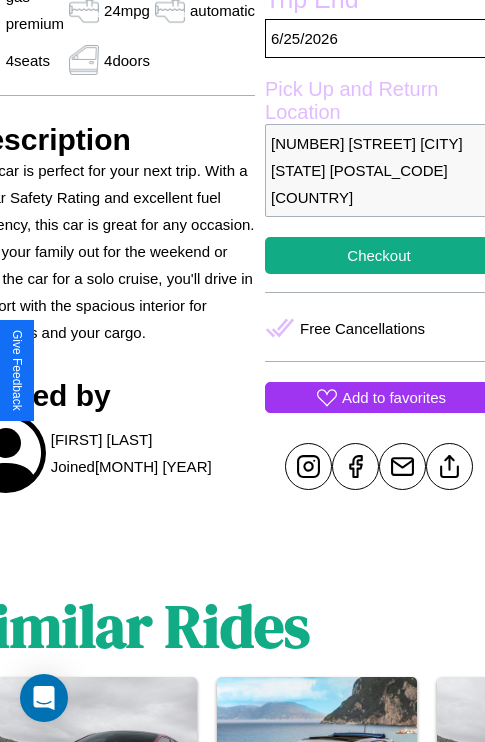 click on "Add to favorites" at bounding box center [394, 397] 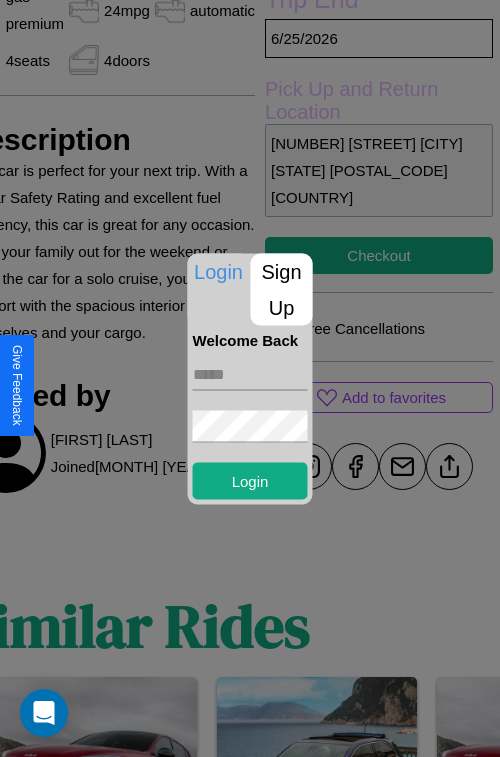 click on "Sign Up" at bounding box center (282, 289) 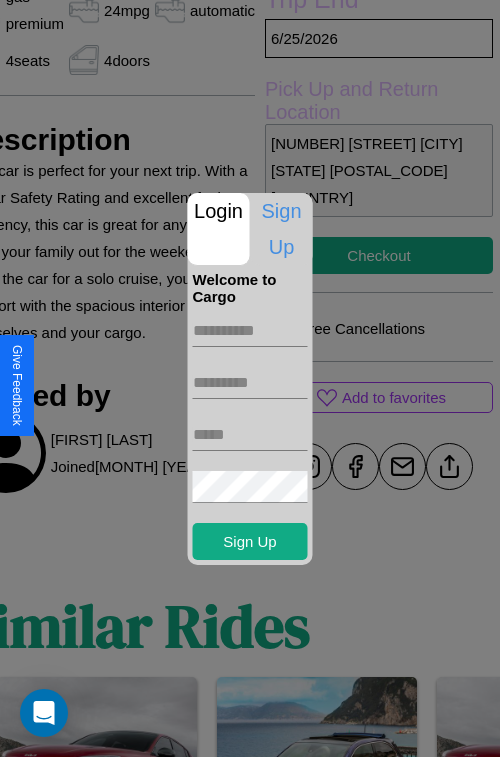 click at bounding box center (250, 331) 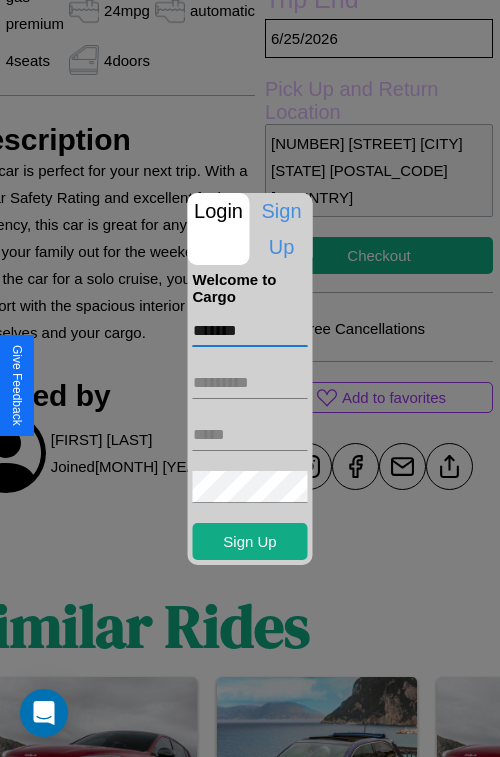 type on "*******" 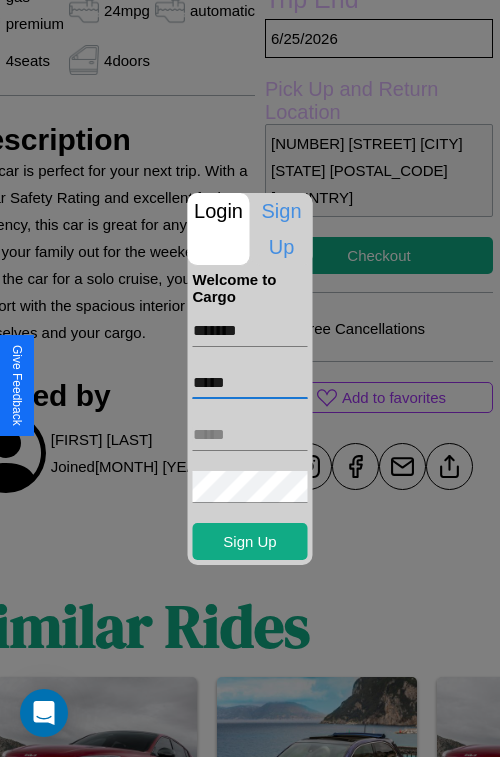 type on "*****" 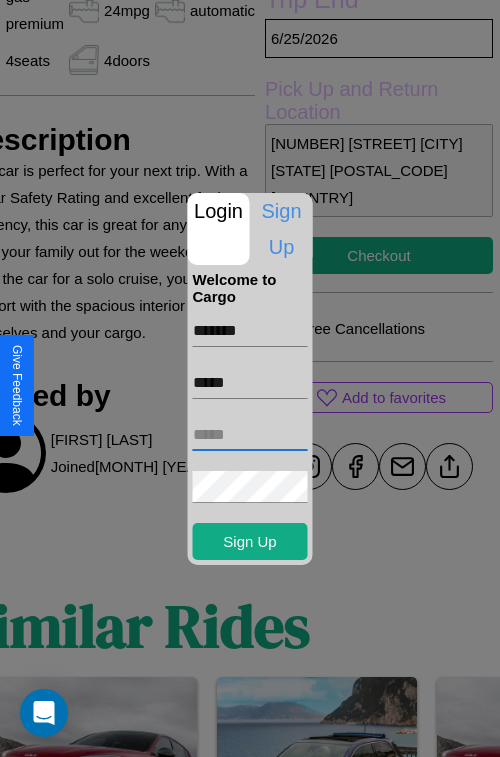 click at bounding box center [250, 435] 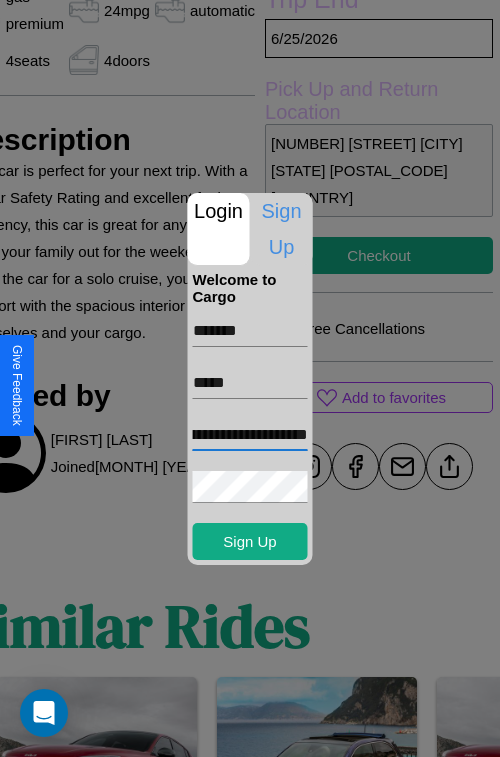 scroll, scrollTop: 0, scrollLeft: 73, axis: horizontal 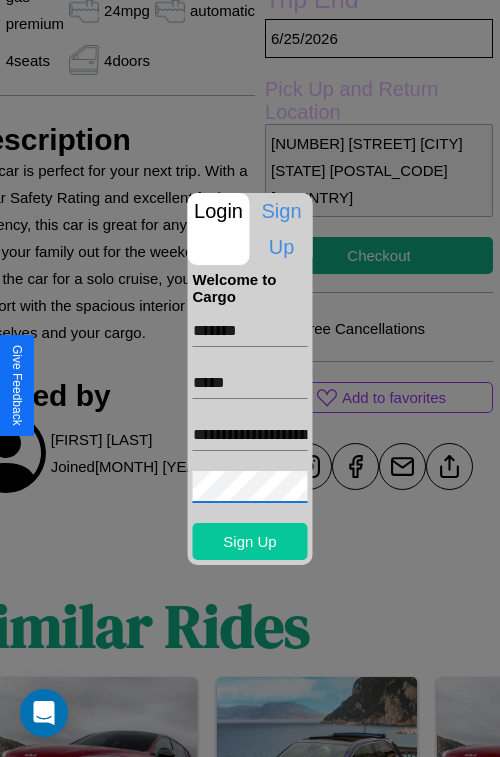 click on "Sign Up" at bounding box center [250, 541] 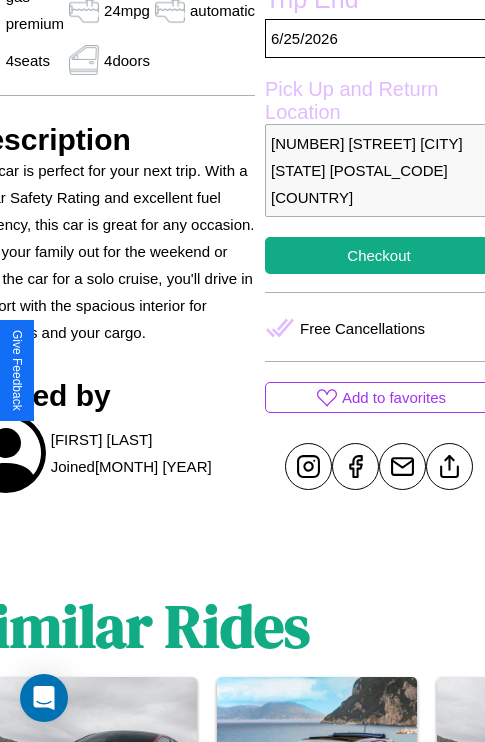 scroll, scrollTop: 710, scrollLeft: 107, axis: both 